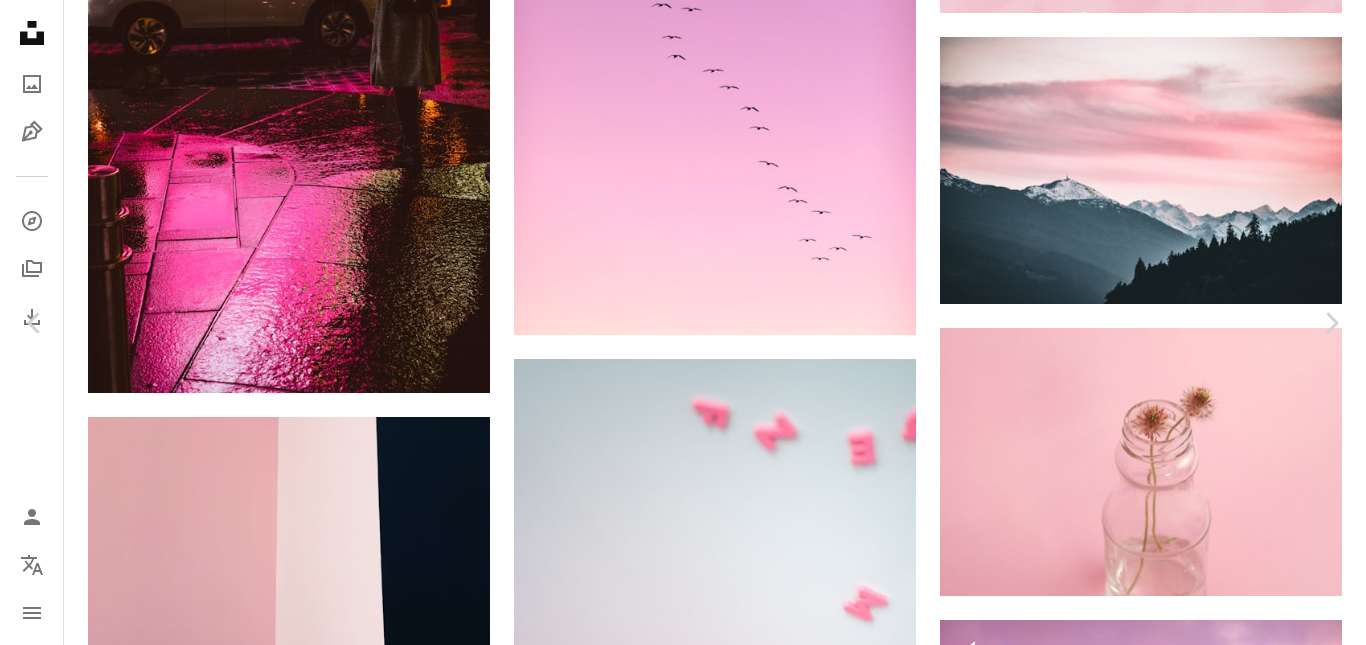 scroll, scrollTop: 50592, scrollLeft: 0, axis: vertical 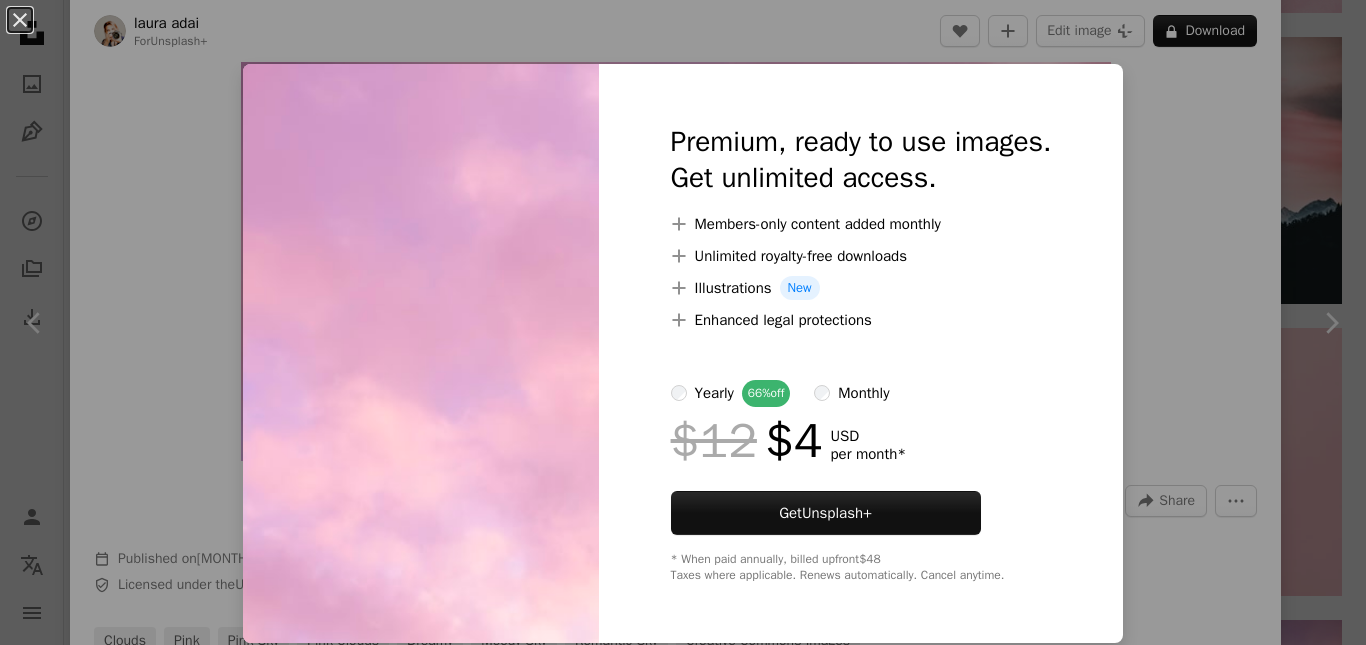 click on "An X shape Premium, ready to use images. Get unlimited access. A plus sign Members-only content added monthly A plus sign Unlimited royalty-free downloads A plus sign Illustrations  New A plus sign Enhanced legal protections yearly 66%  off monthly $12   $4 USD per month * Get  Unsplash+ * When paid annually, billed upfront  $48 Taxes where applicable. Renews automatically. Cancel anytime." at bounding box center [683, 322] 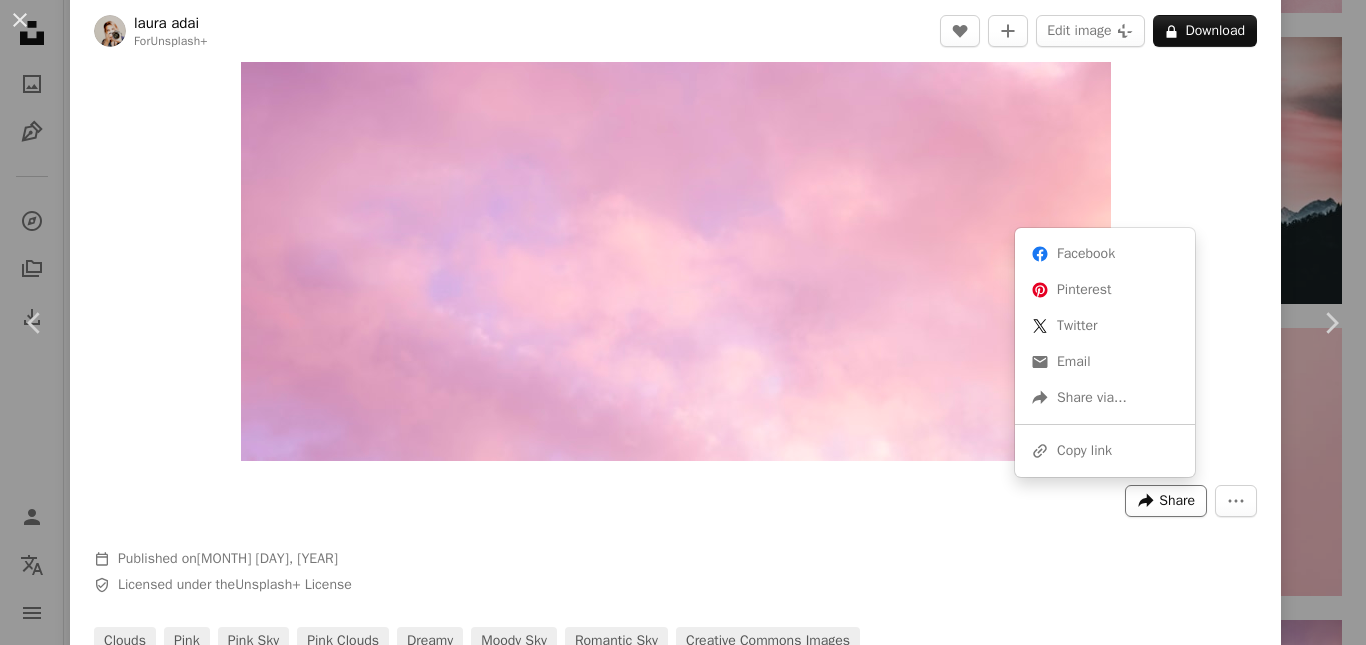 click on "A forward-right arrow Share" at bounding box center (1166, 501) 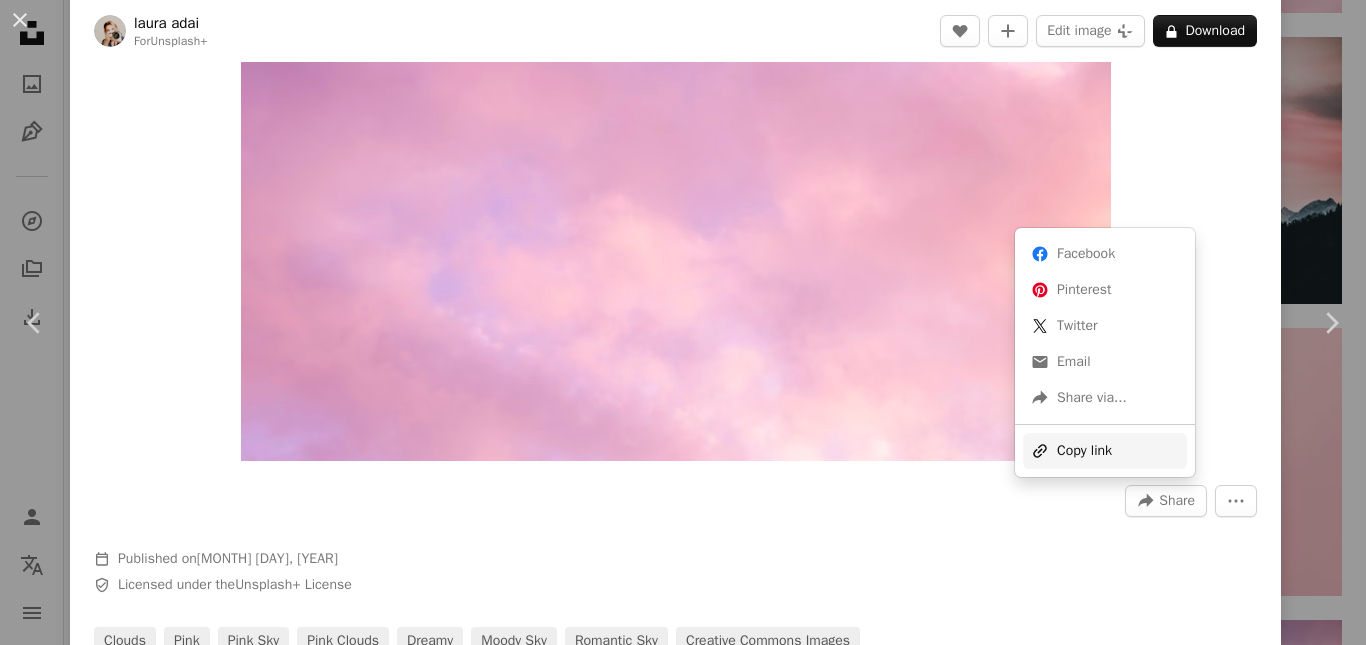 click on "A URL sharing icon (chains) Copy link" at bounding box center (1105, 451) 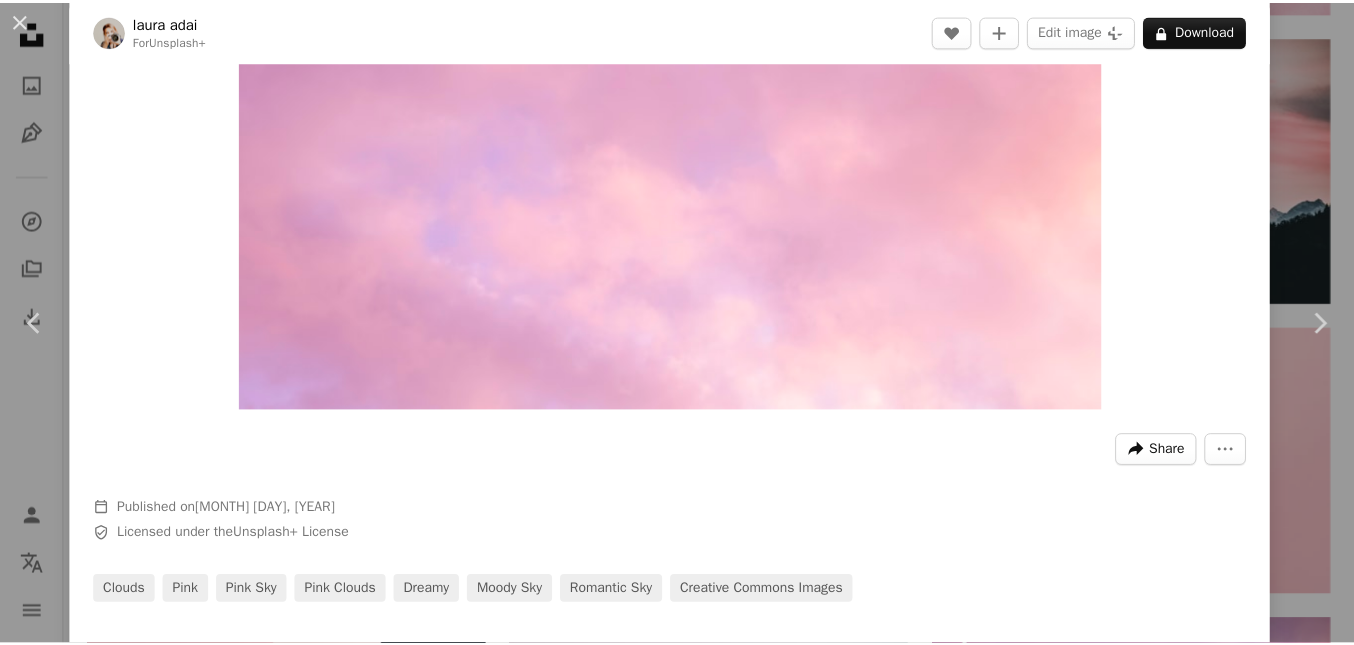 scroll, scrollTop: 267, scrollLeft: 0, axis: vertical 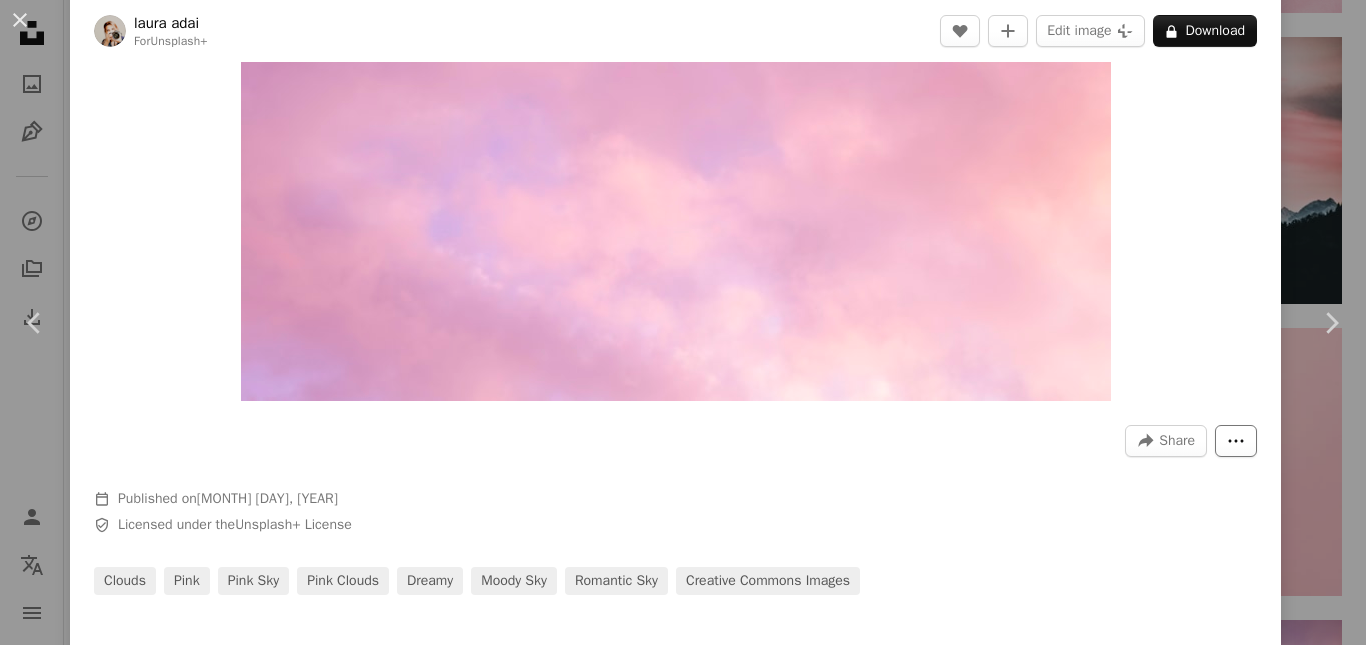 click on "More Actions" 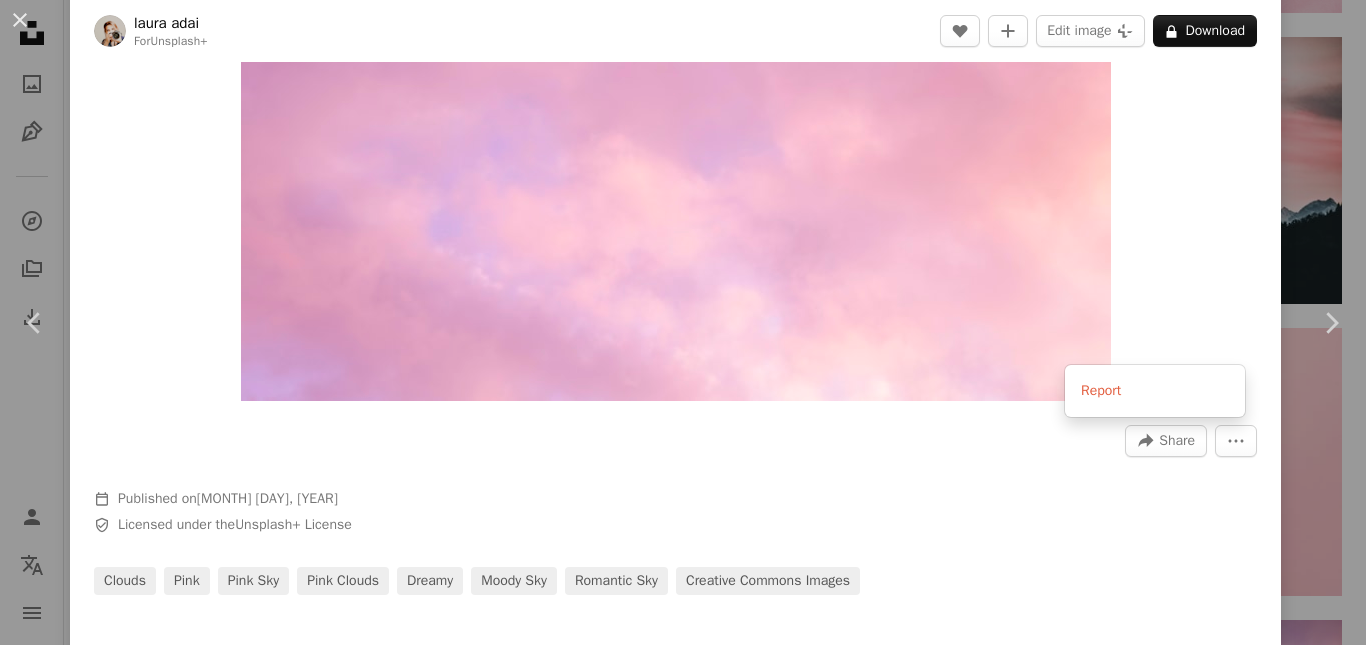 click on "An X shape Chevron left Chevron right [FIRST] [LAST] For  Unsplash+ A heart A plus sign Edit image   Plus sign for Unsplash+ A lock   Download Zoom in A forward-right arrow Share More Actions Calendar outlined Published on  [MONTH] [DAY], [YEAR] Safety Licensed under the  Unsplash+ License clouds pink pink sky pink clouds dreamy moody sky romantic sky Creative Commons images From this series Chevron right Plus sign for Unsplash+ Plus sign for Unsplash+ Plus sign for Unsplash+ Plus sign for Unsplash+ Plus sign for Unsplash+ Plus sign for Unsplash+ Plus sign for Unsplash+ Plus sign for Unsplash+ Plus sign for Unsplash+ Related images Plus sign for Unsplash+ A heart A plus sign [FIRST] [LAST] For  Unsplash+ A lock   Download Plus sign for Unsplash+ A heart A plus sign [FIRST] [LAST] For  Unsplash+ A lock   Download Plus sign for Unsplash+ A heart A plus sign Annie Spratt For  Unsplash+ A lock   Download Plus sign for Unsplash+ A heart For" at bounding box center (683, 322) 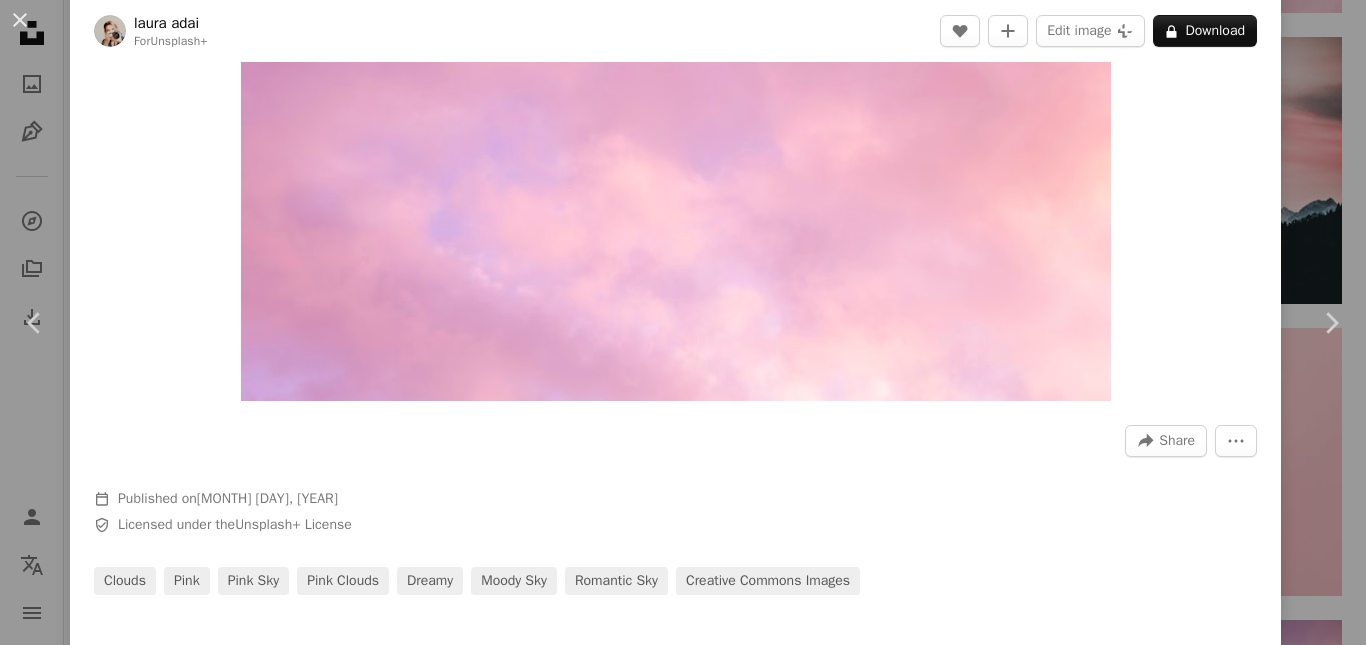 click on "An X shape Chevron left Chevron right [FIRST] [LAST] For  Unsplash+ A heart A plus sign Edit image   Plus sign for Unsplash+ A lock   Download Zoom in A forward-right arrow Share More Actions Calendar outlined Published on  [MONTH] [DAY], [YEAR] Safety Licensed under the  Unsplash+ License clouds pink pink sky pink clouds dreamy moody sky romantic sky Creative Commons images From this series Chevron right Plus sign for Unsplash+ Plus sign for Unsplash+ Plus sign for Unsplash+ Plus sign for Unsplash+ Plus sign for Unsplash+ Plus sign for Unsplash+ Plus sign for Unsplash+ Plus sign for Unsplash+ Plus sign for Unsplash+ Related images Plus sign for Unsplash+ A heart A plus sign [FIRST] [LAST] For  Unsplash+ A lock   Download Plus sign for Unsplash+ A heart A plus sign [FIRST] [LAST] For  Unsplash+ A lock   Download Plus sign for Unsplash+ A heart A plus sign Annie Spratt For  Unsplash+ A lock   Download Plus sign for Unsplash+ A heart For" at bounding box center (683, 322) 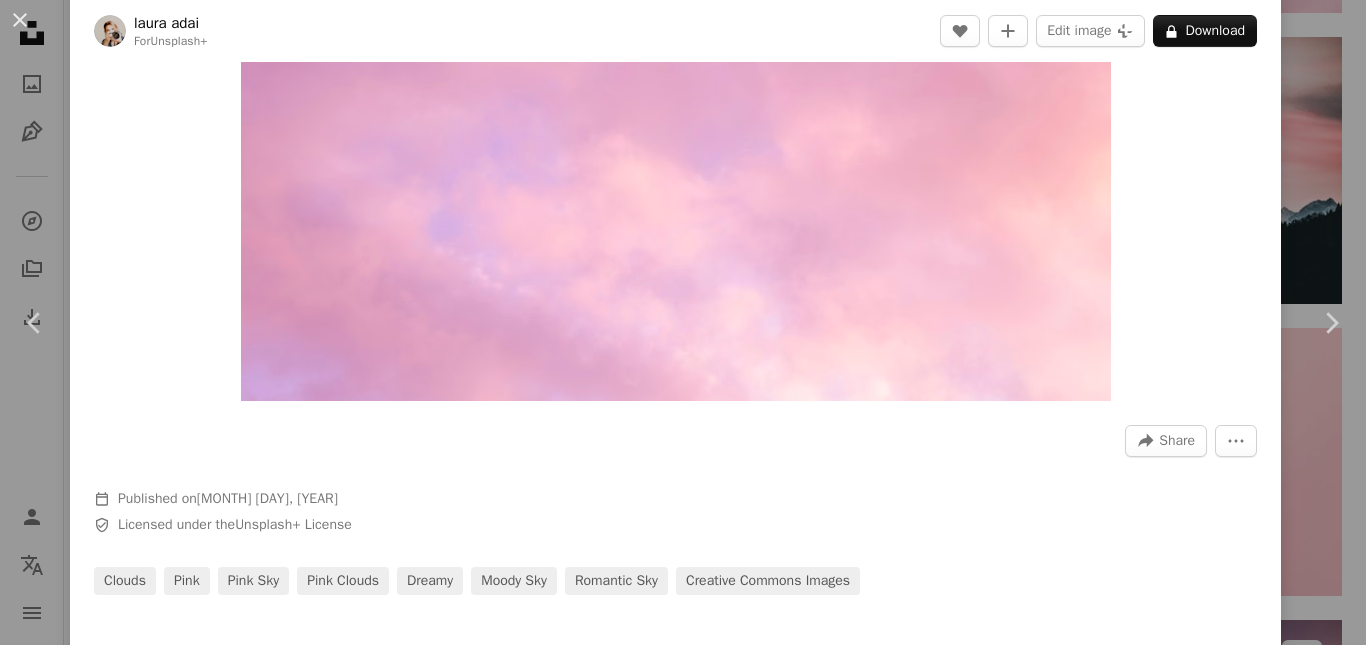 click at bounding box center [1141, 754] 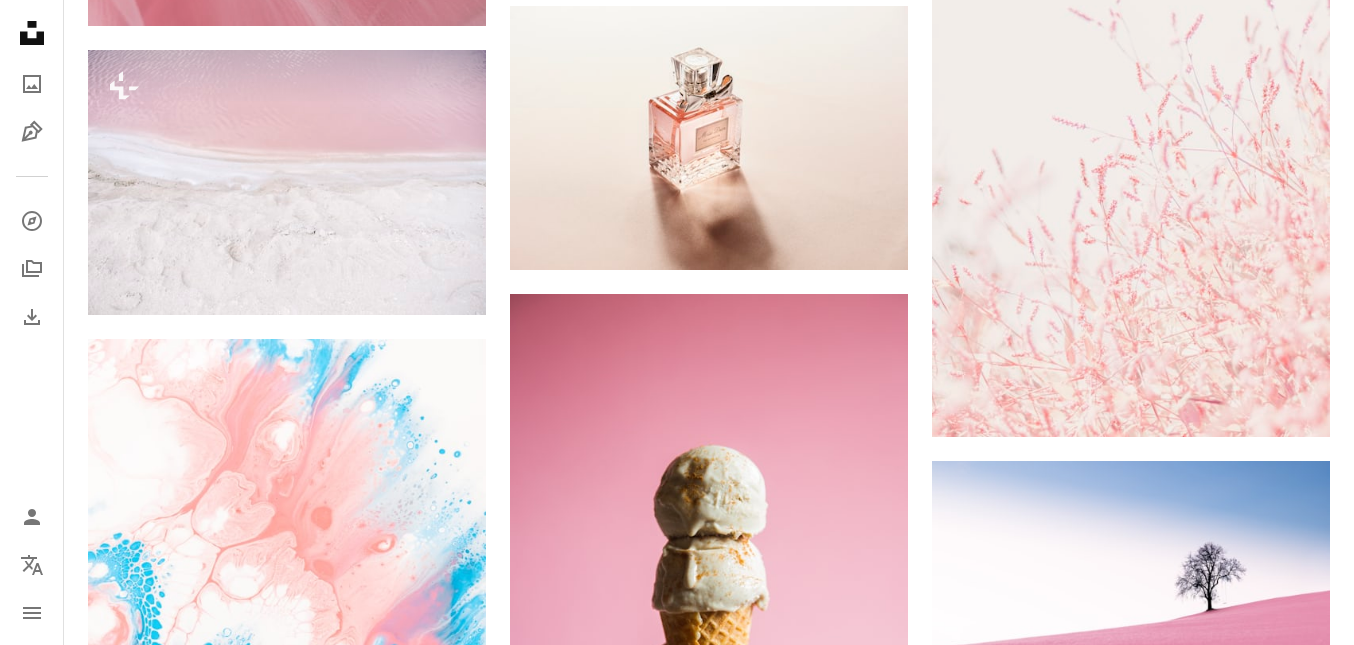 scroll, scrollTop: 53852, scrollLeft: 0, axis: vertical 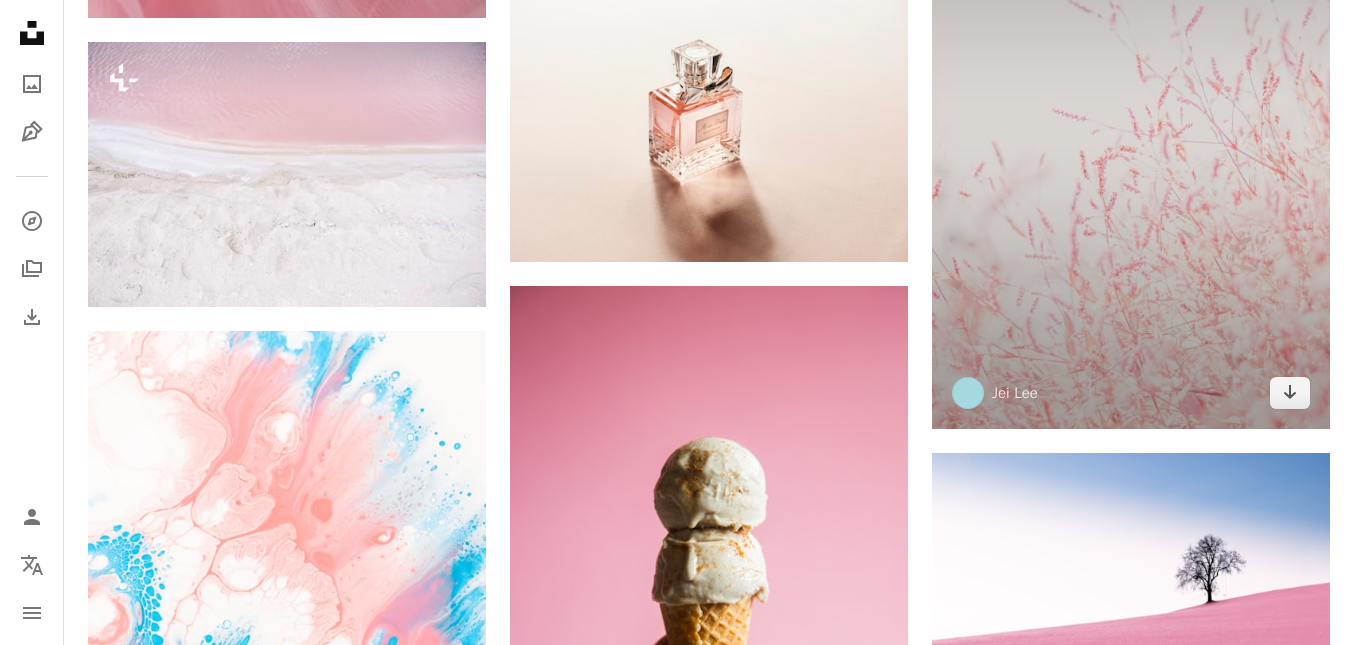 click at bounding box center [1131, 130] 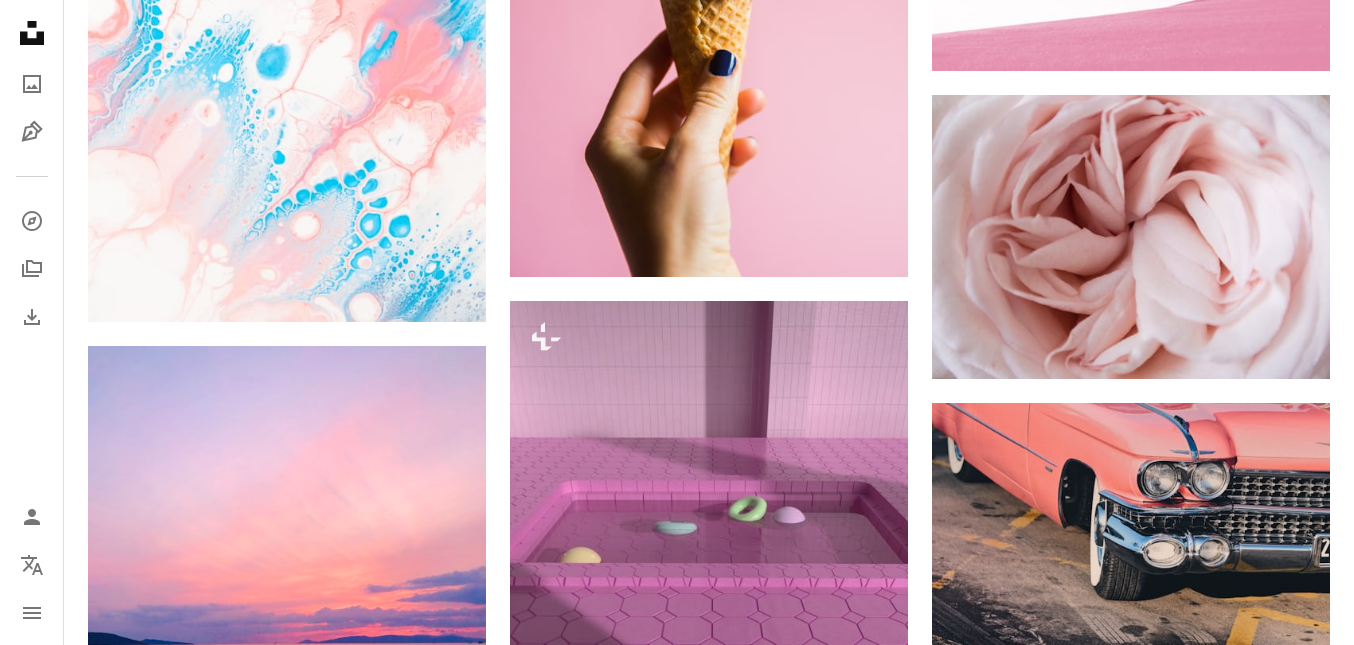scroll, scrollTop: 54891, scrollLeft: 0, axis: vertical 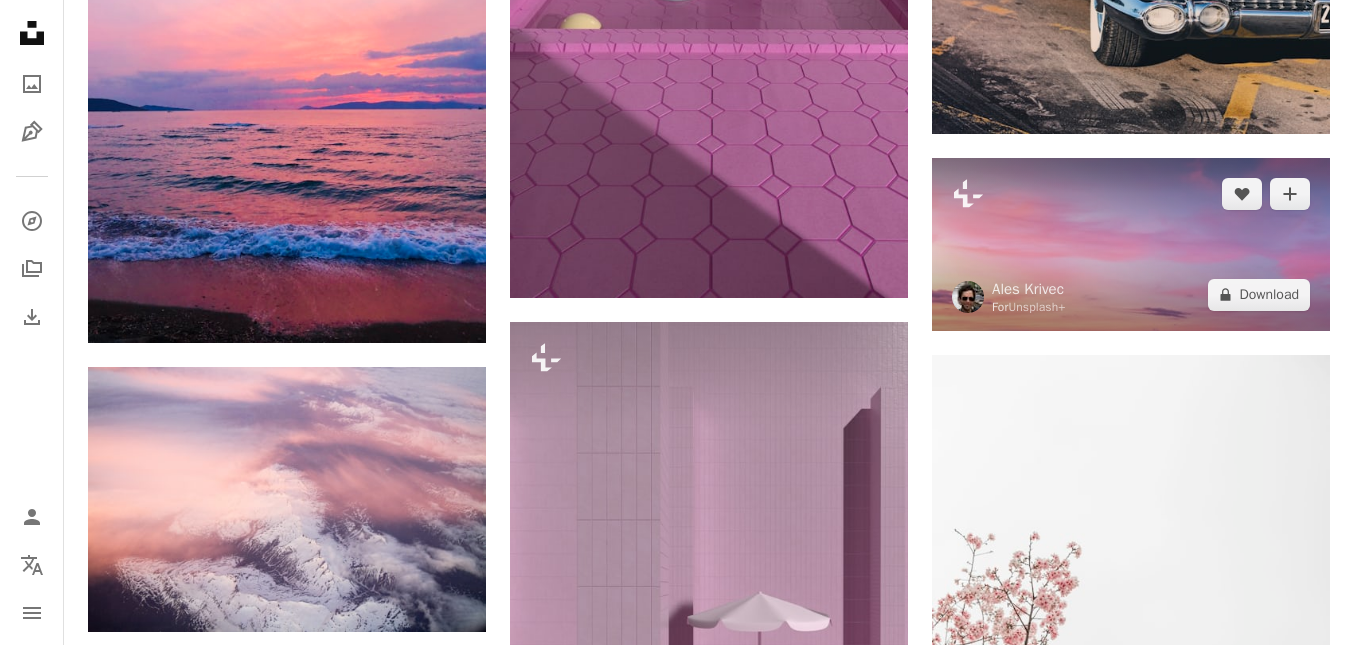 click at bounding box center [1131, 244] 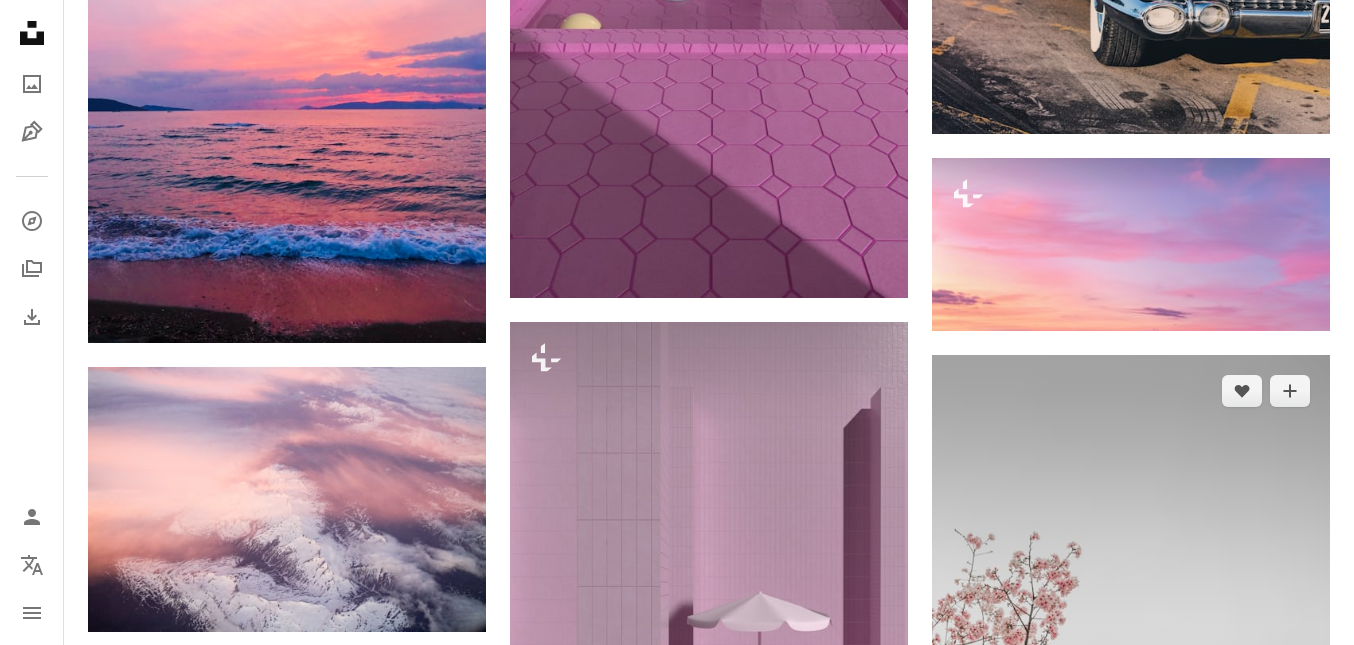 click at bounding box center (1131, 653) 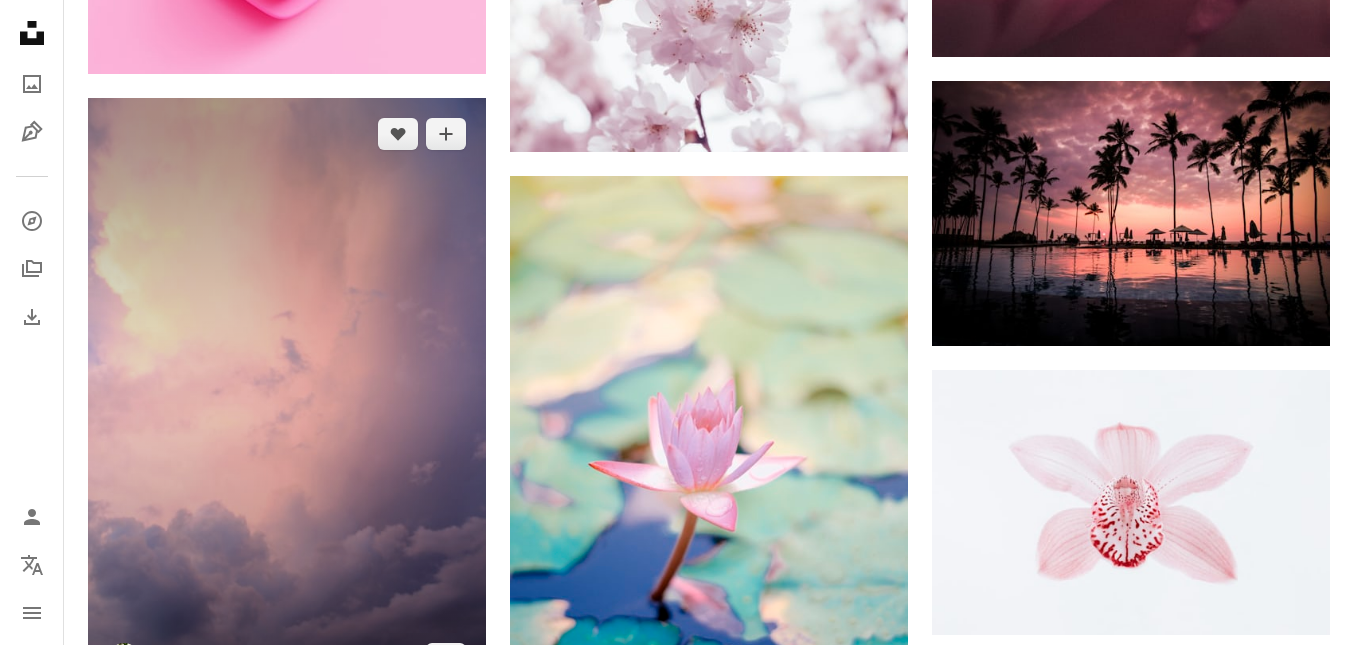 scroll, scrollTop: 60365, scrollLeft: 0, axis: vertical 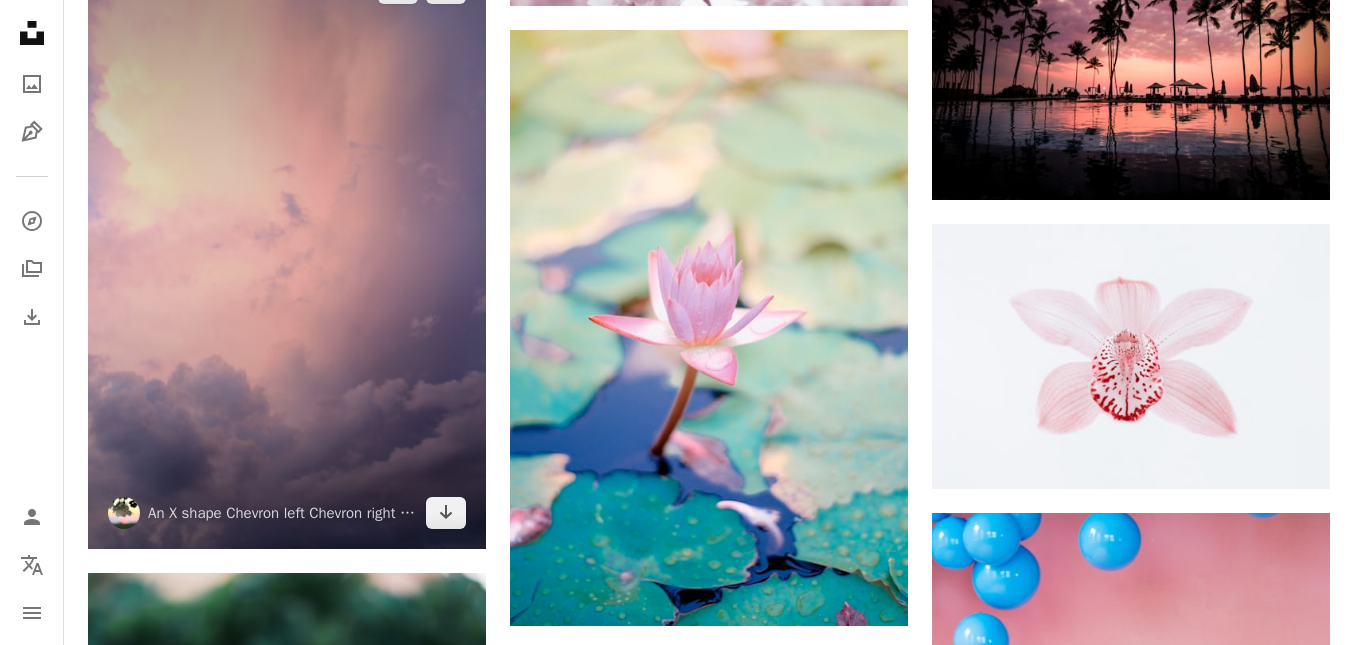 click at bounding box center [287, 250] 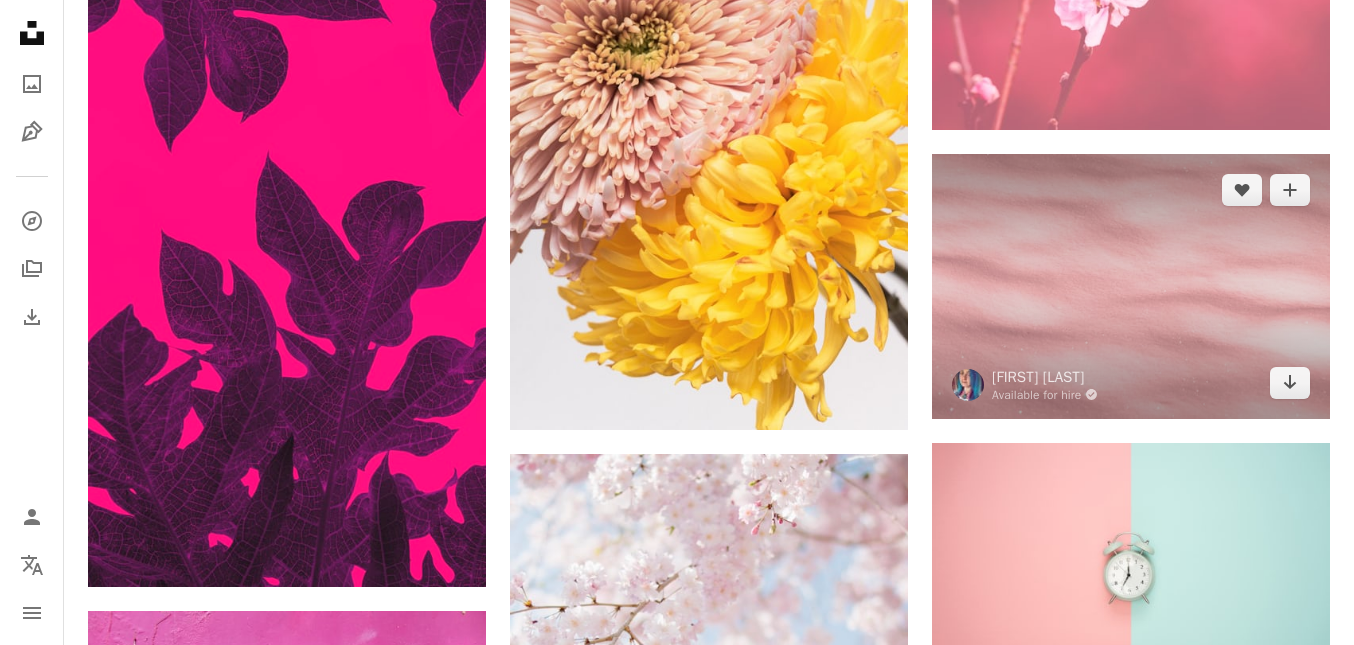 scroll, scrollTop: 80179, scrollLeft: 0, axis: vertical 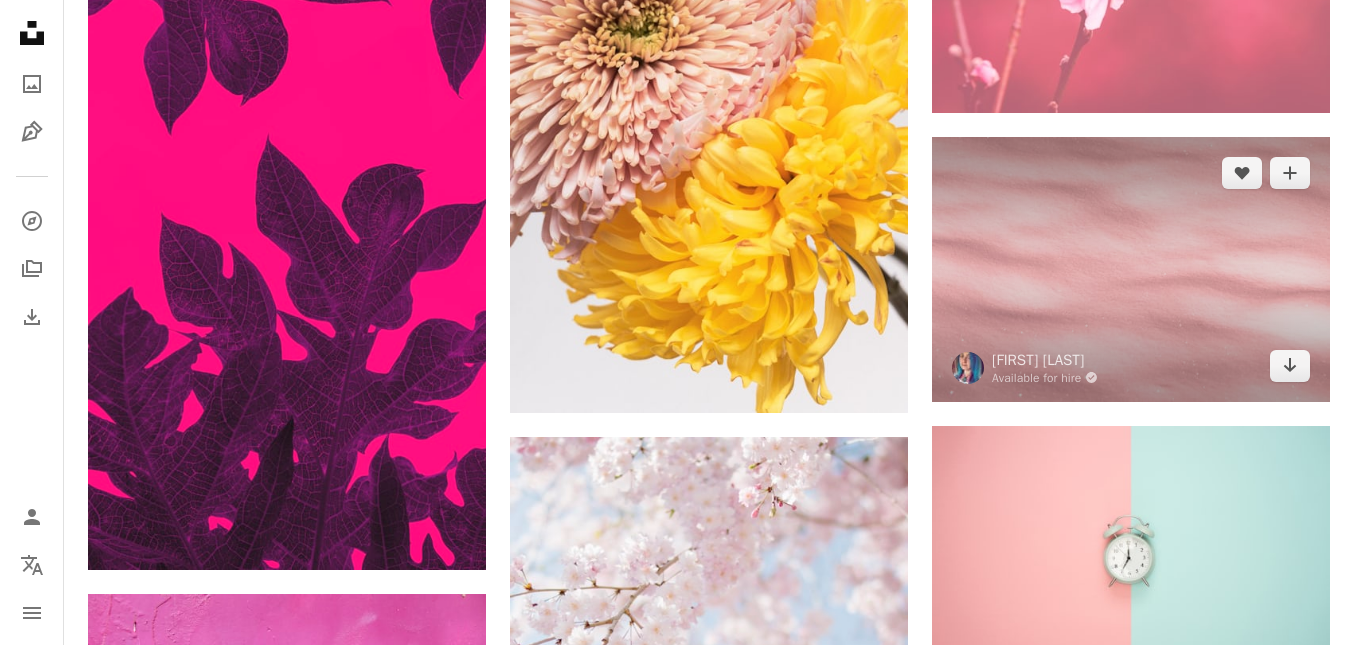 click at bounding box center [1131, 269] 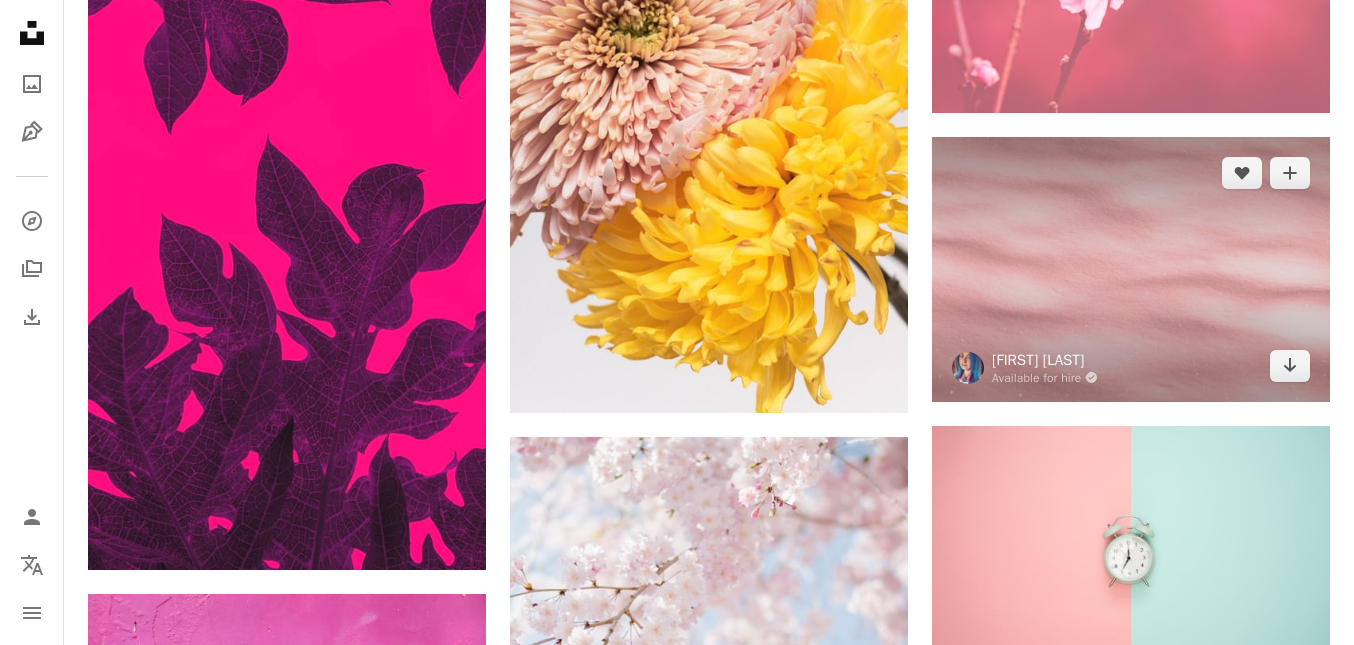 click on "[FIRST] [LAST]" at bounding box center (1045, 360) 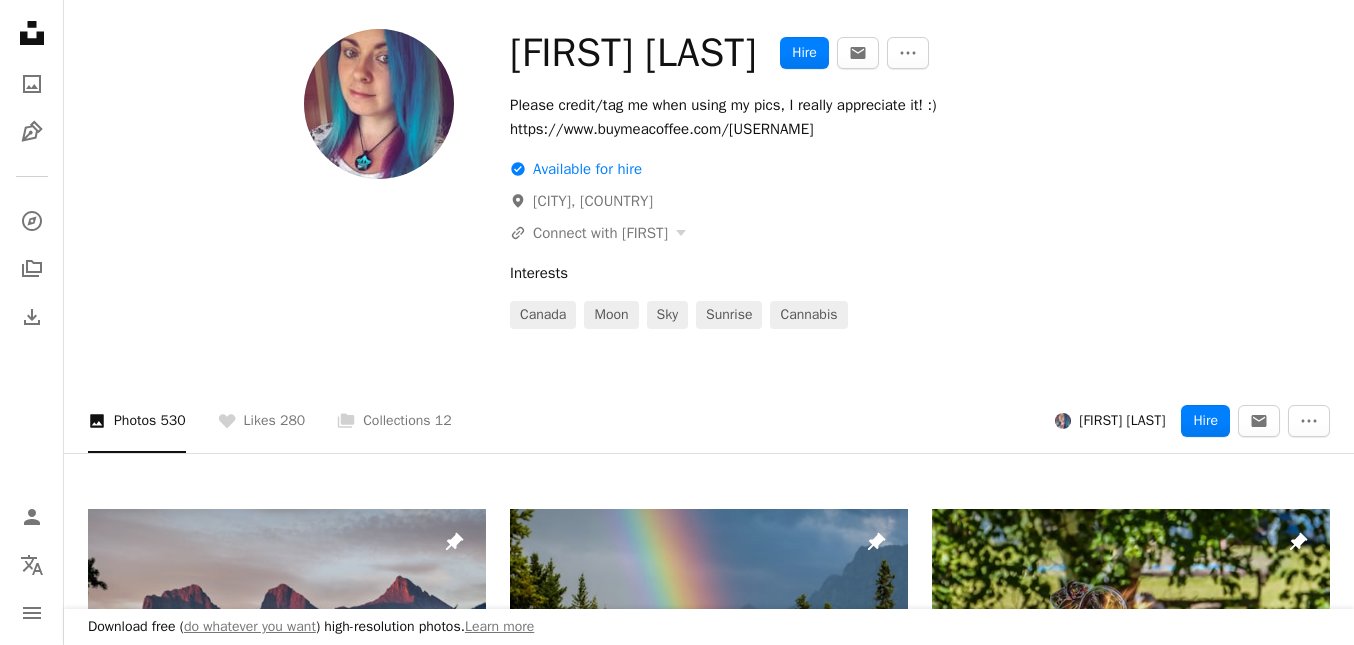 scroll, scrollTop: 0, scrollLeft: 0, axis: both 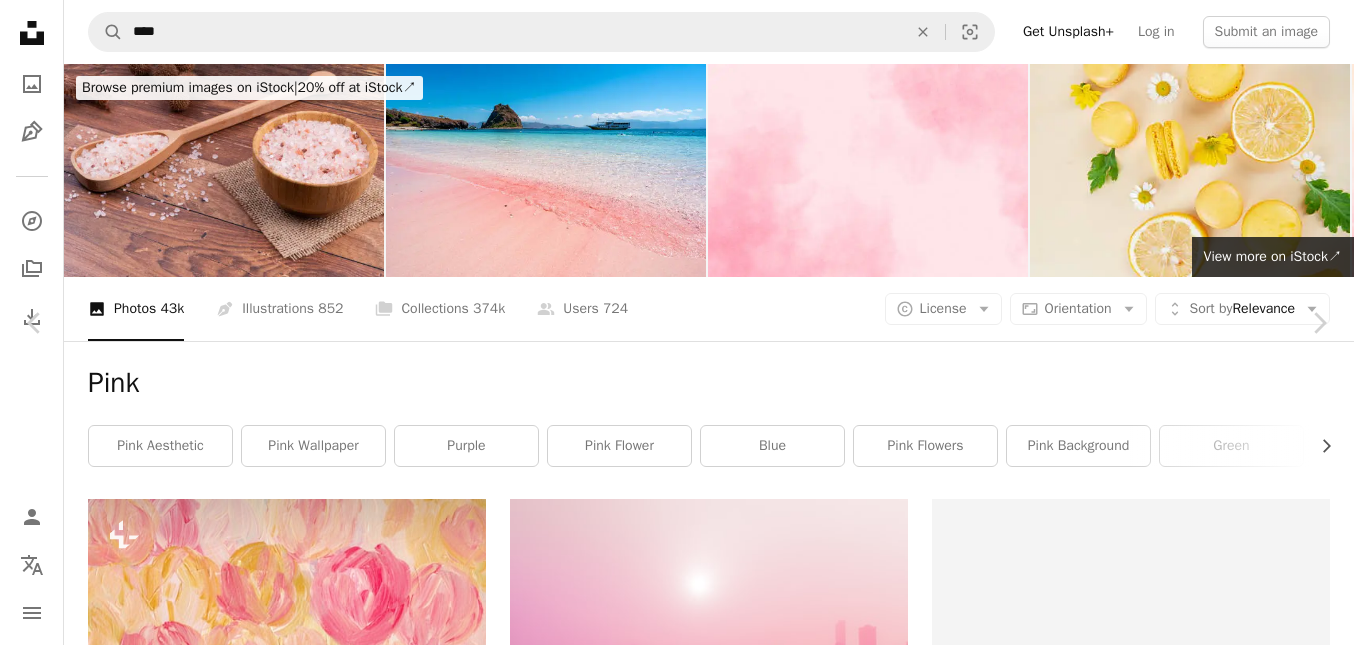 click on "Download free" at bounding box center [1155, 84377] 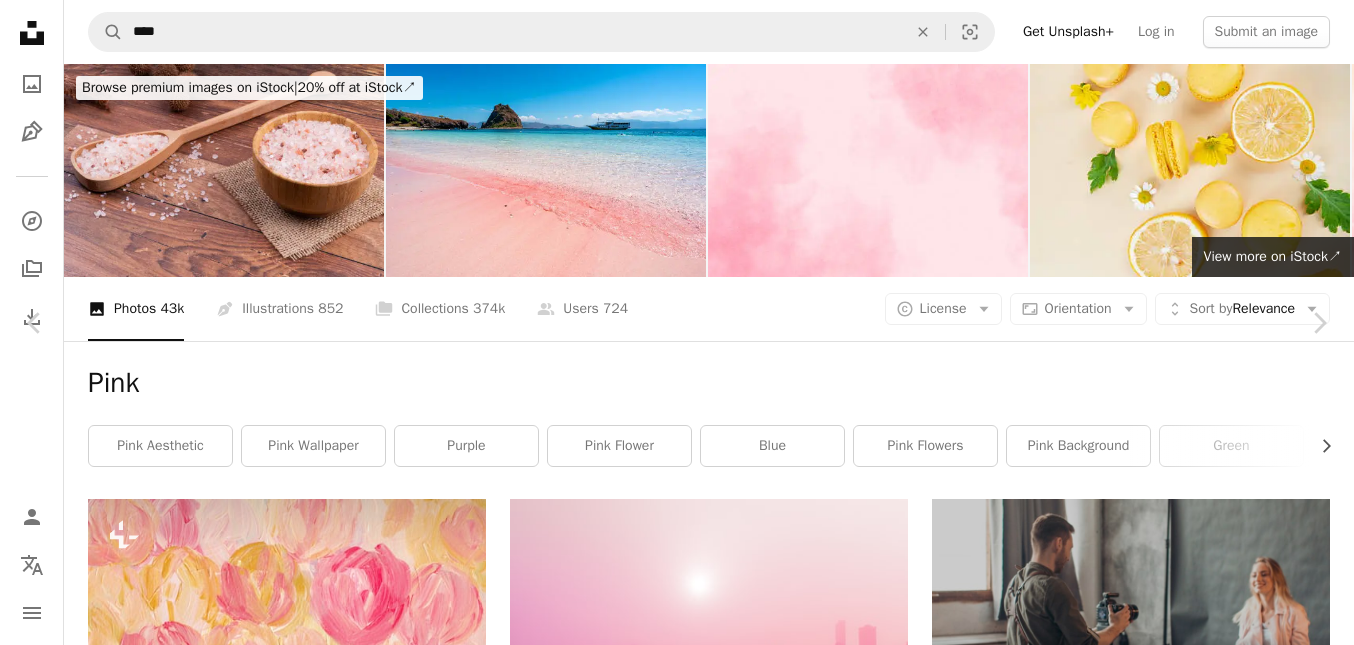 click on "Chevron down" 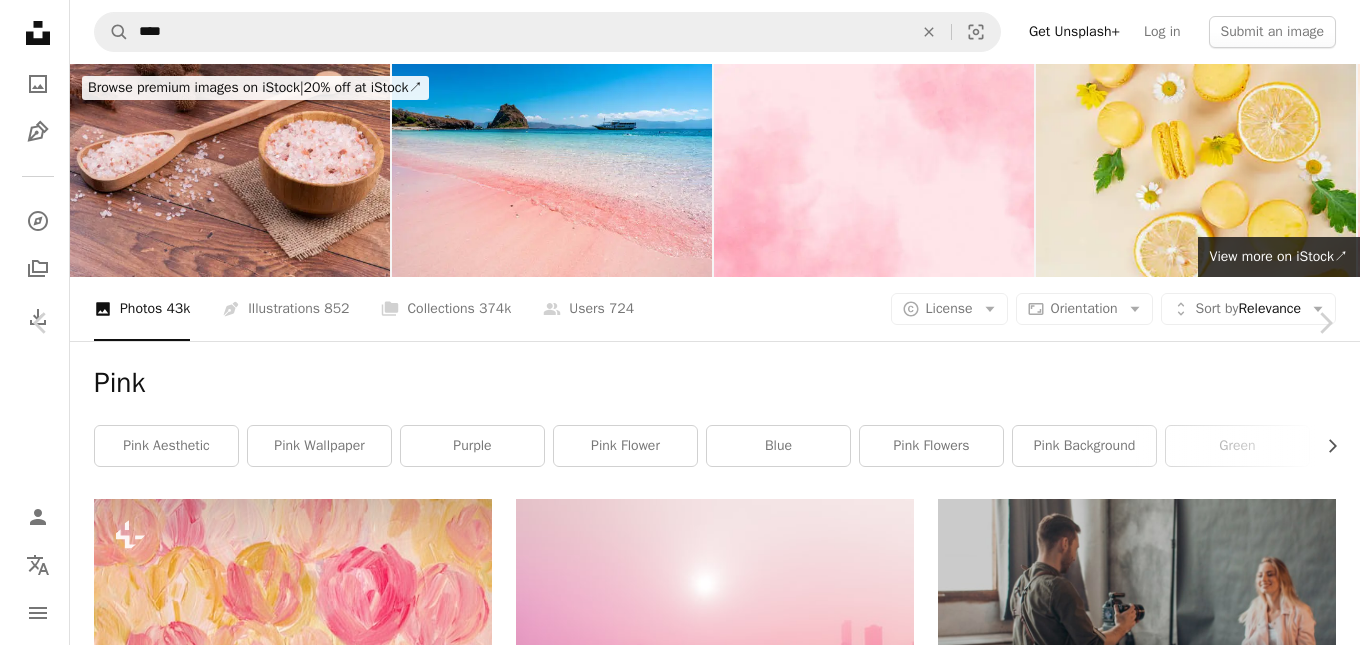 scroll, scrollTop: 80179, scrollLeft: 0, axis: vertical 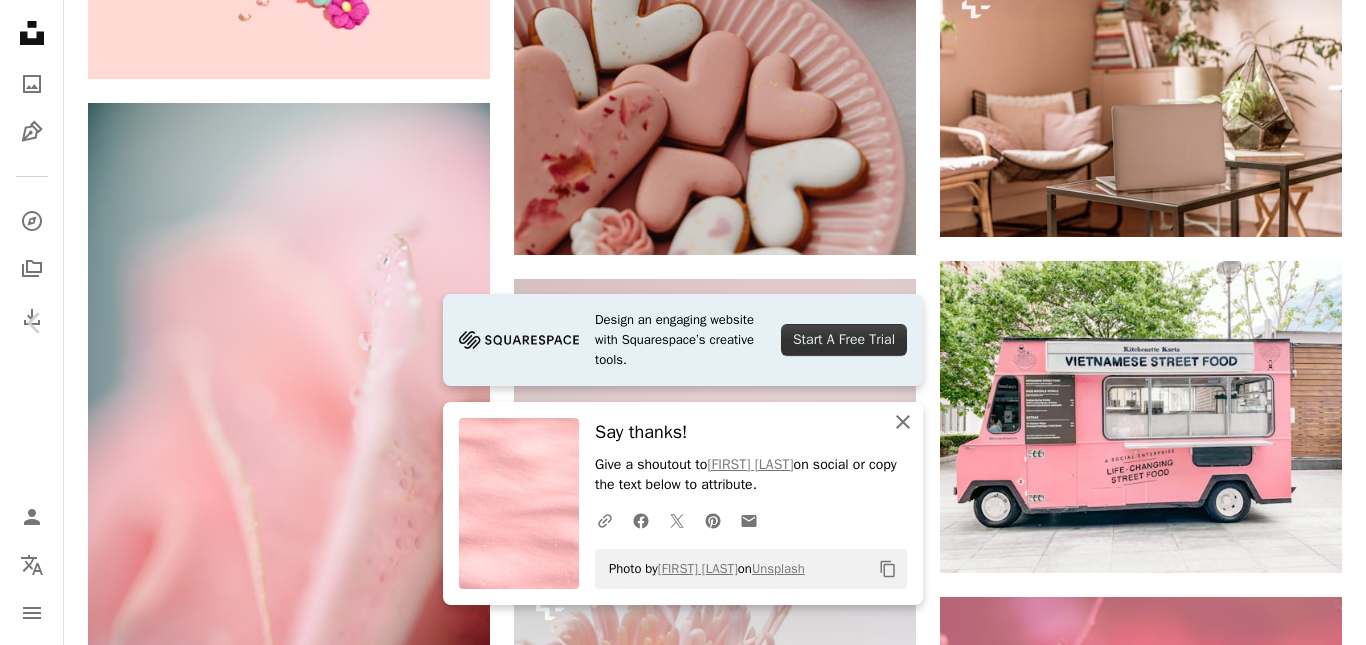 click on "An X shape Chevron left Chevron right Design an engaging website with Squarespace’s creative tools. Start A Free Trial An X shape Close Say thanks! Give a shoutout to  [FIRST] [LAST]  on social or copy the text below to attribute. A URL sharing icon (chains) Facebook icon X (formerly Twitter) icon Pinterest icon An envelope Photo by  [FIRST] [LAST]  on  Unsplash
Copy content [FIRST] [LAST] Available for hire A checkmark inside of a circle A heart A plus sign Edit image   Plus sign for Unsplash+ Download free Chevron down Zoom in Views 160,855 Downloads 1,691 Featured in Textures A forward-right arrow Share Info icon Info More Actions Snow Pink Calendar outlined Published on  [MONTH] [DAY], [YEAR] Camera Canon, EOS Rebel SL2 Safety Free to use under the  Unsplash License wallpaper background texture winter snow pattern pink ice glitter sparkle snowing sparkles rose gold flower petal HD Wallpapers Browse premium related images on iStock  |  Save 20% with code UNSPLASH20 View more on iStock  ↗ Related images" at bounding box center (683, 5258) 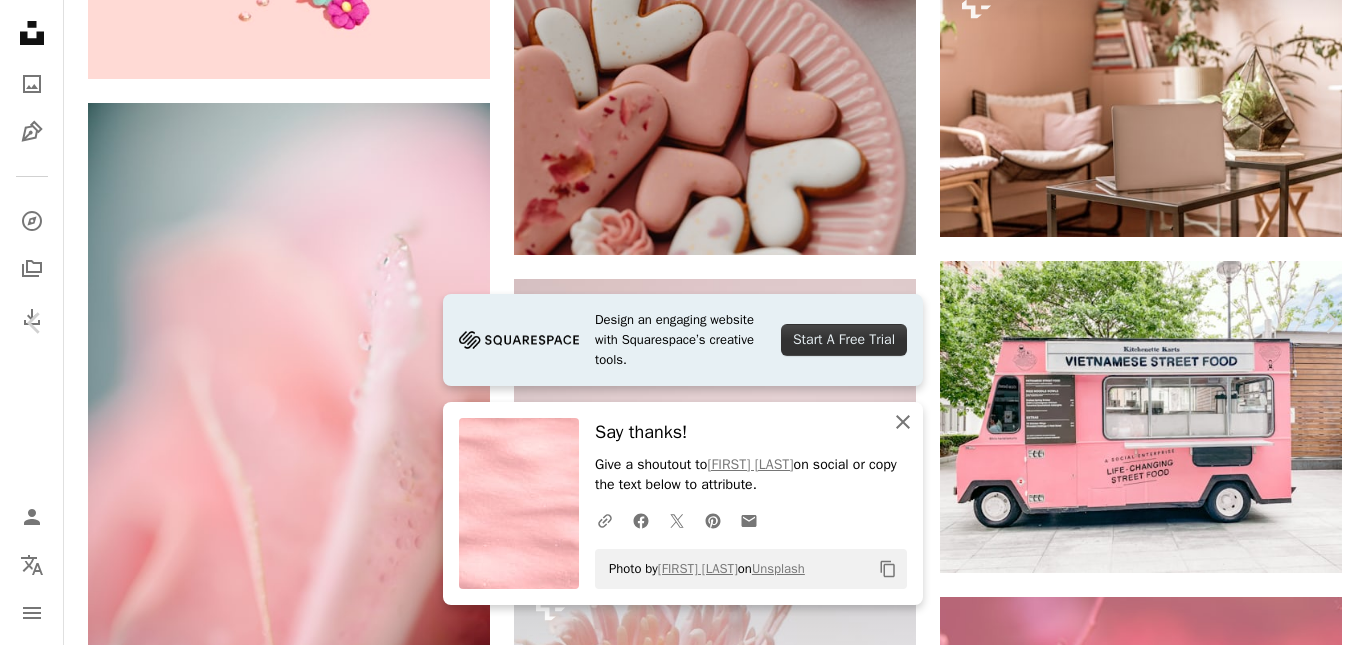 click on "An X shape" 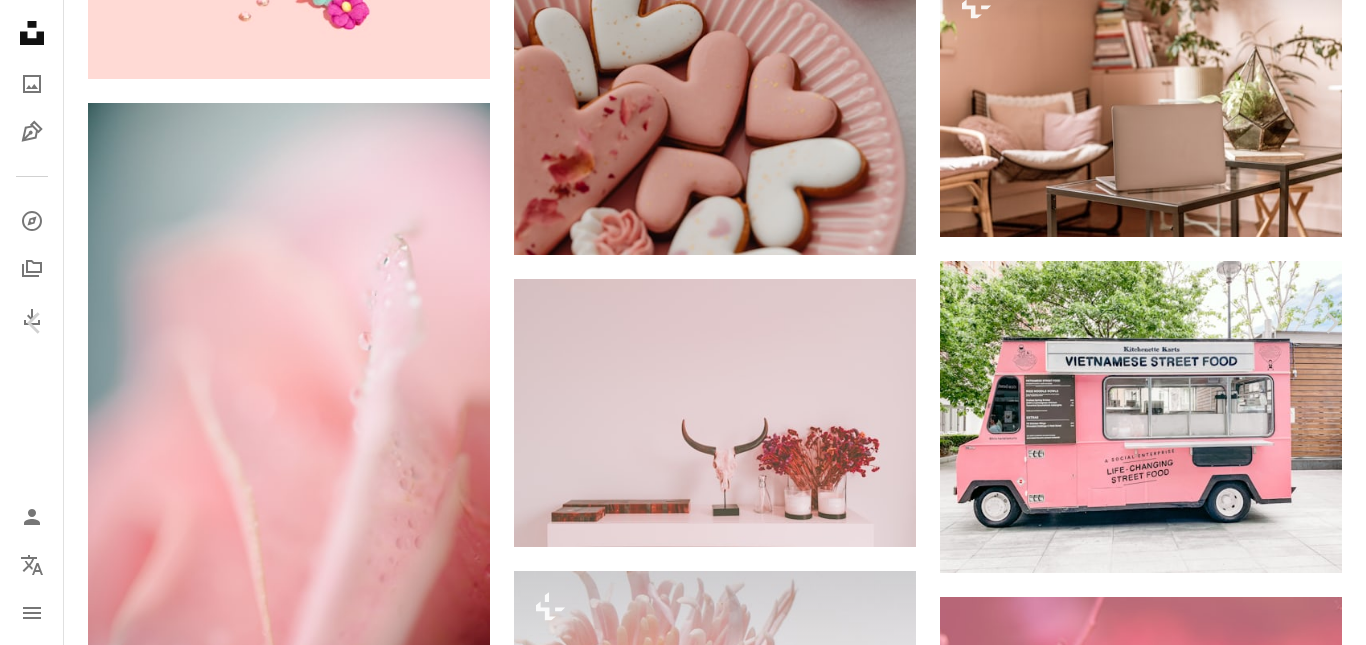 click on "A forward-right arrow Share" at bounding box center [1089, 5291] 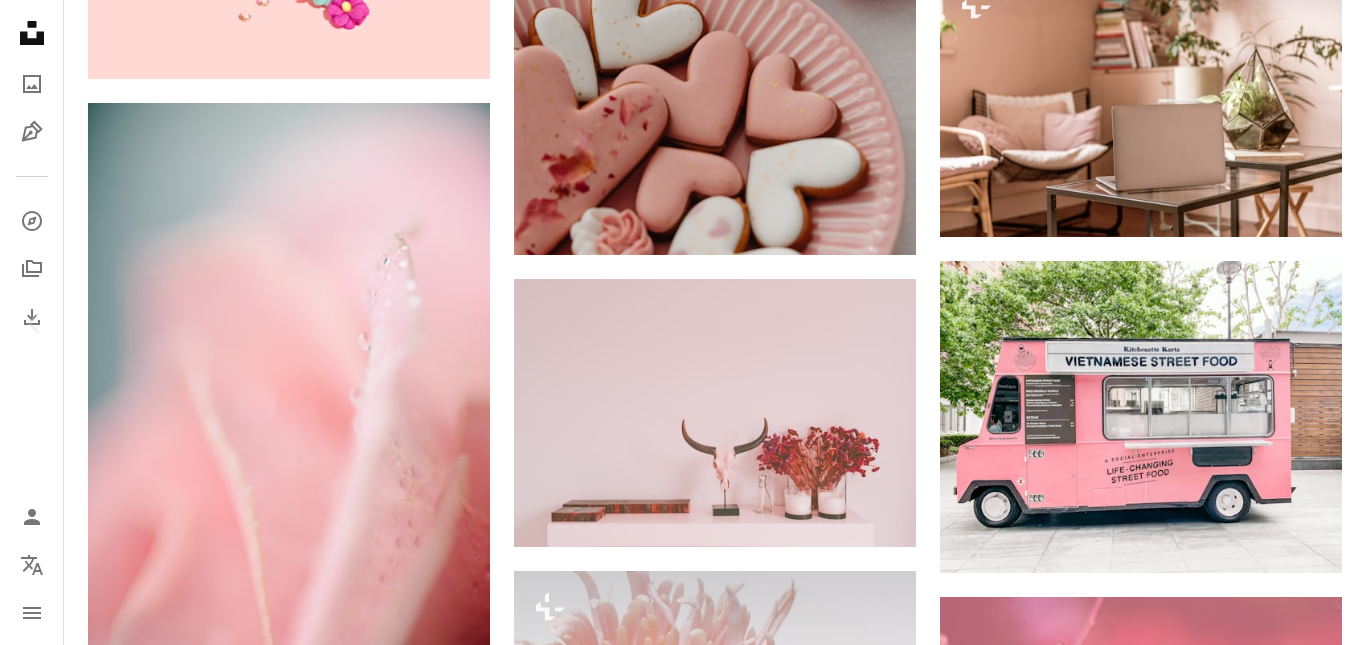 click on "Zoom in" at bounding box center (675, 4014) 